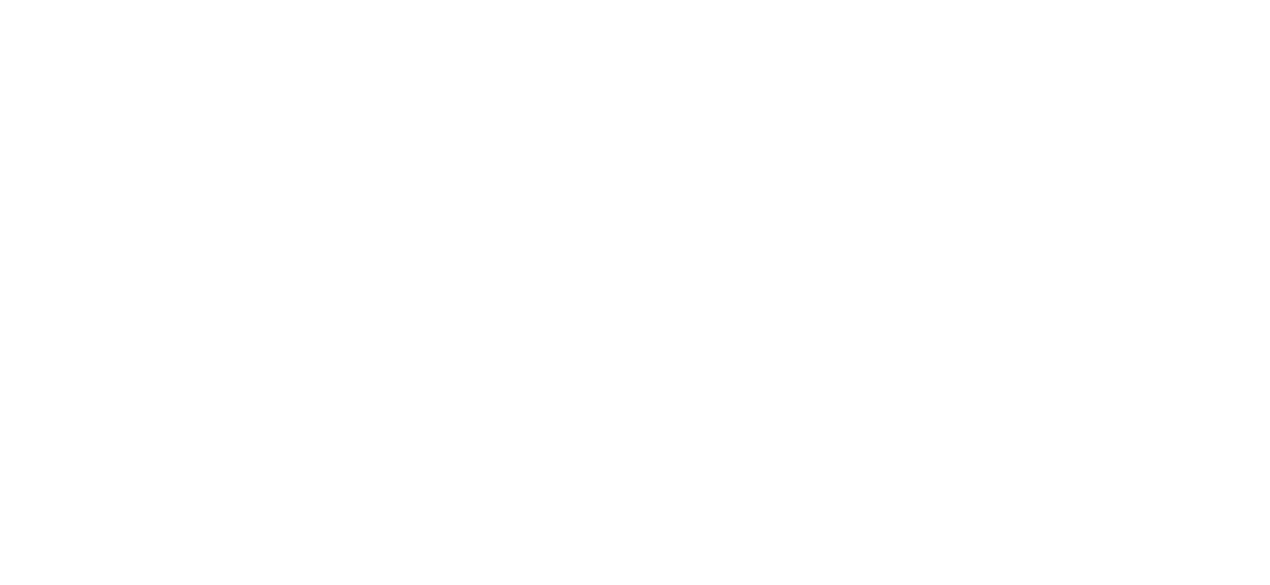 scroll, scrollTop: 0, scrollLeft: 0, axis: both 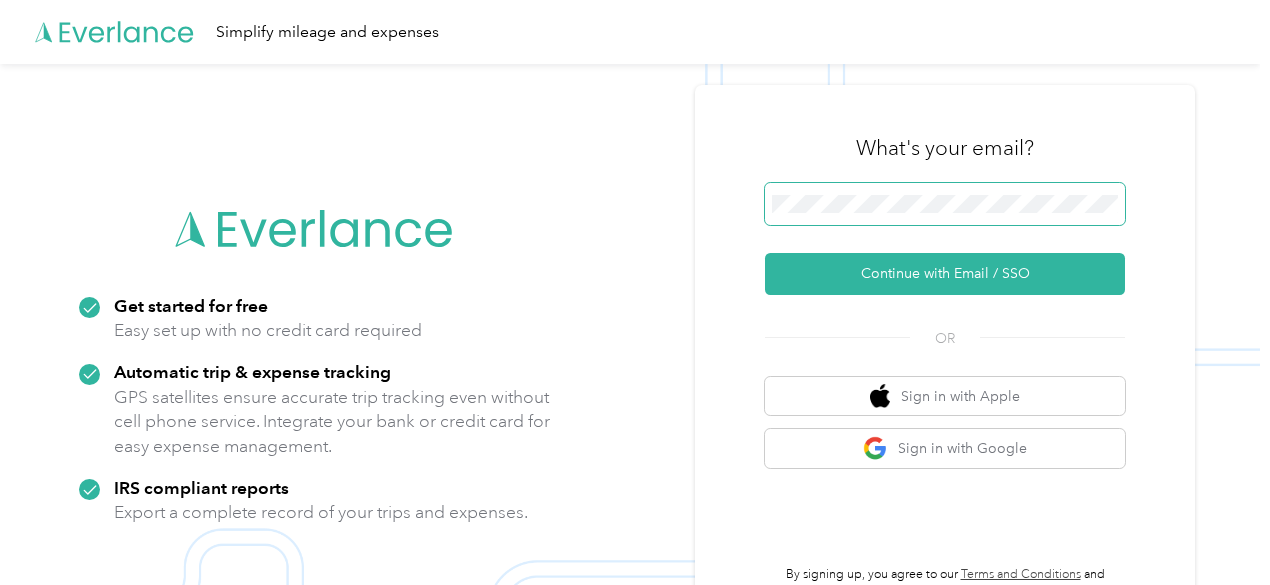 click at bounding box center [945, 204] 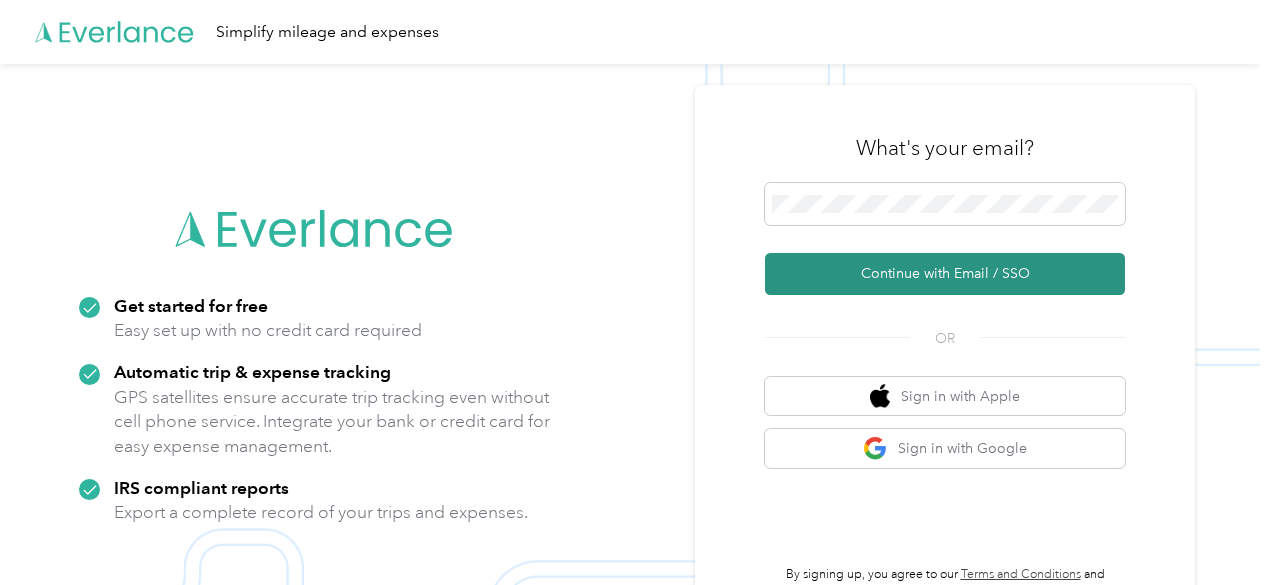 click on "Continue with Email / SSO" at bounding box center (945, 274) 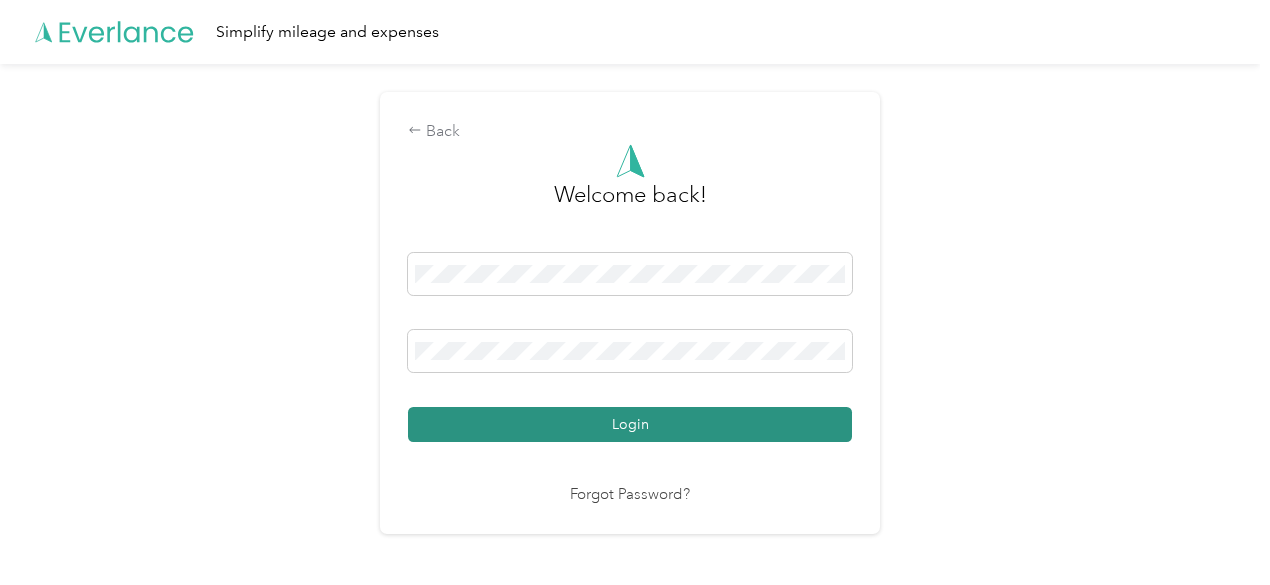click on "Login" at bounding box center [630, 424] 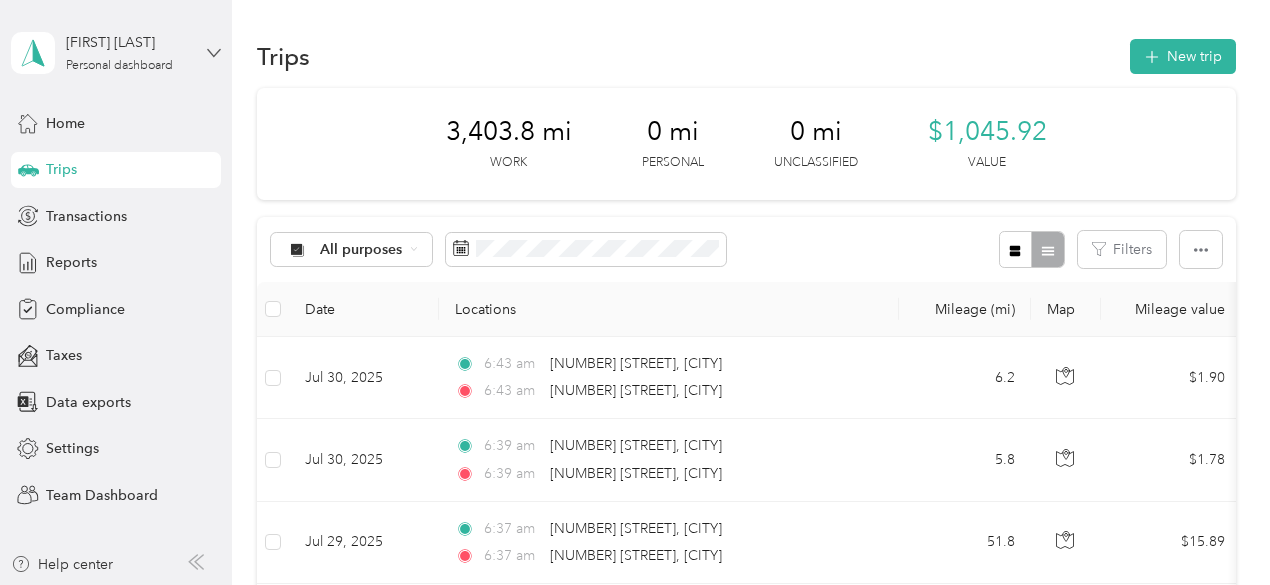 click 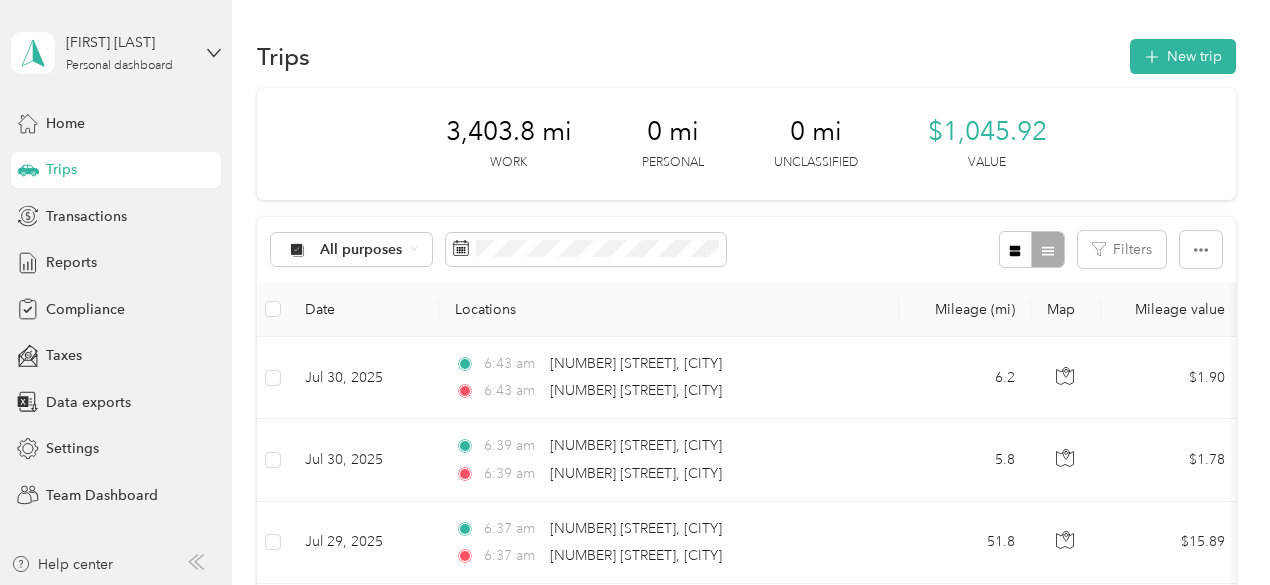 click on "Team dashboard" at bounding box center [163, 160] 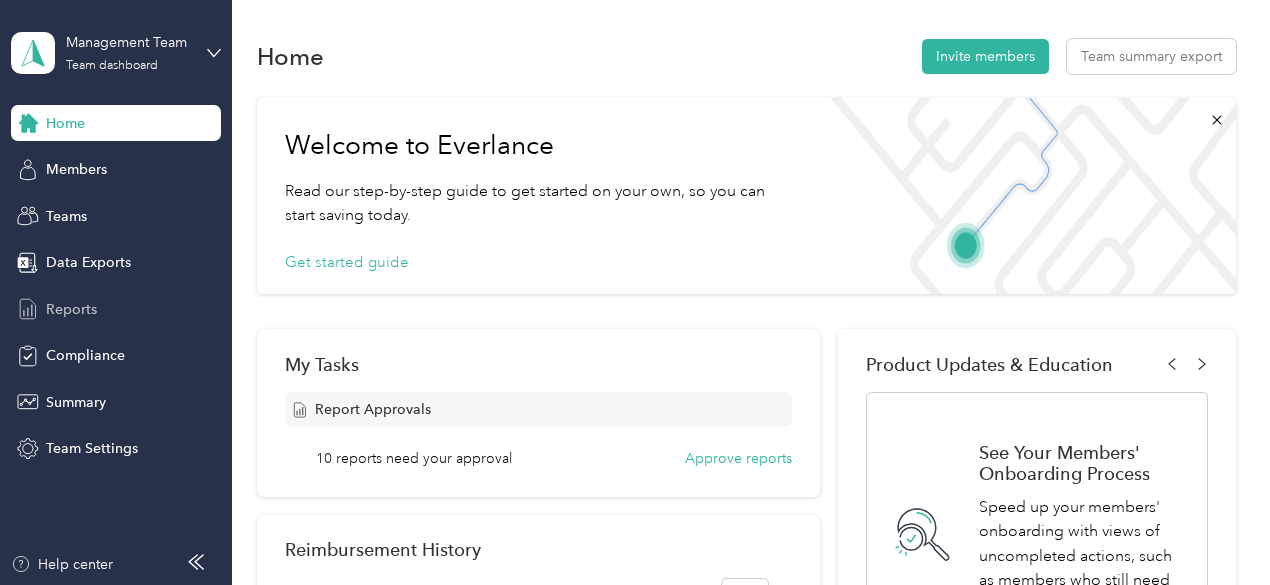 click on "Reports" at bounding box center (71, 309) 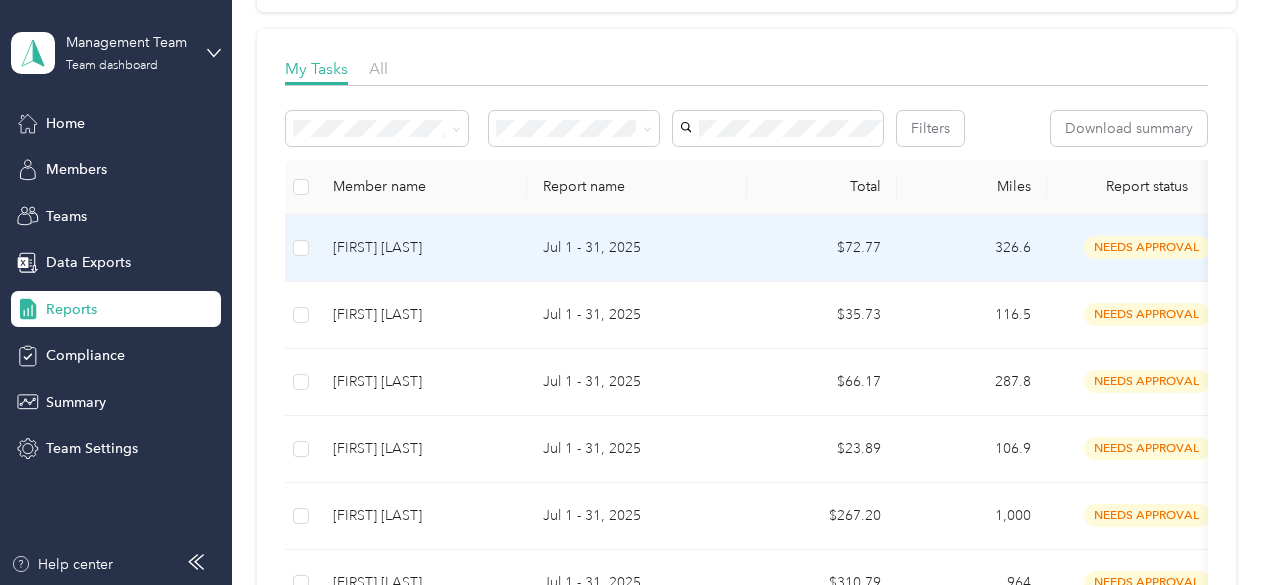 scroll, scrollTop: 262, scrollLeft: 0, axis: vertical 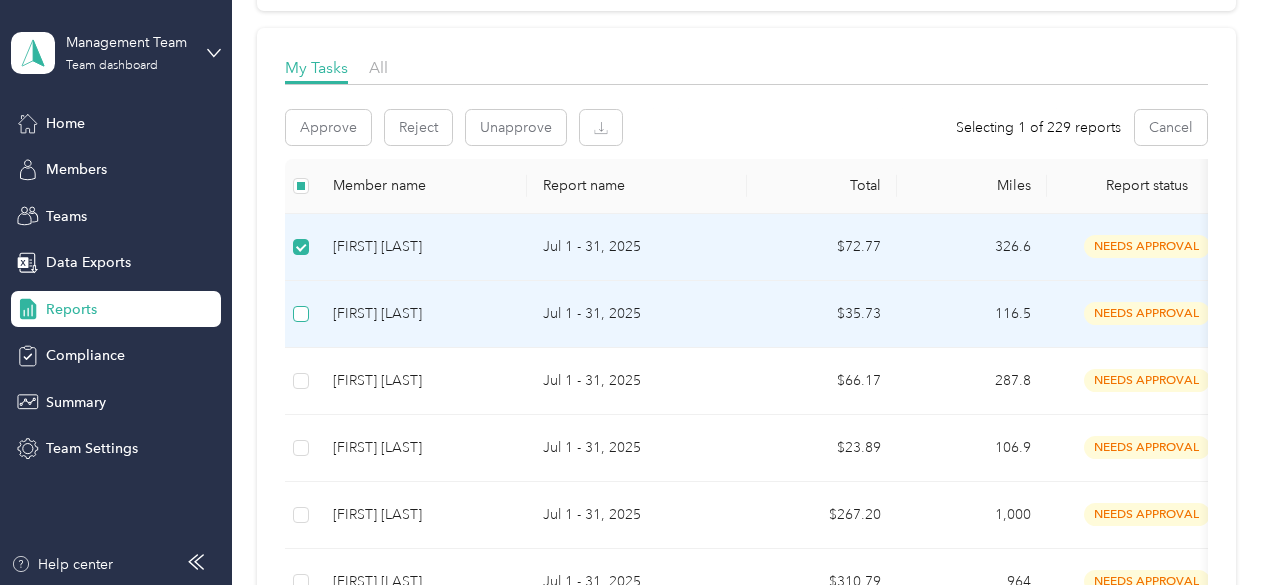 click at bounding box center [301, 314] 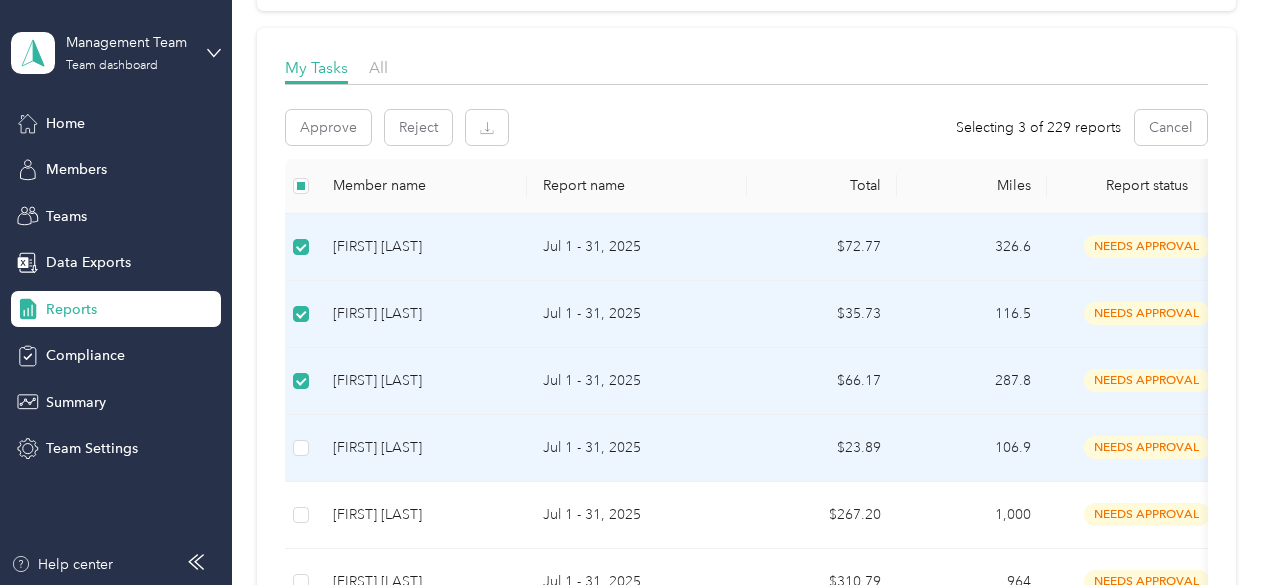 click at bounding box center (301, 448) 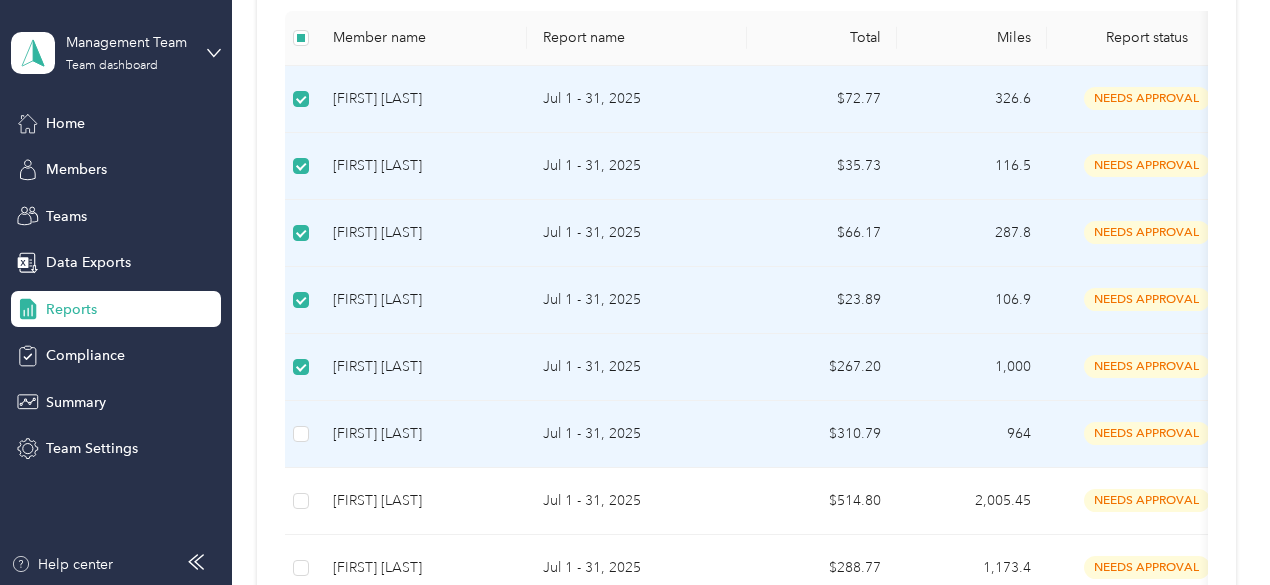 scroll, scrollTop: 411, scrollLeft: 0, axis: vertical 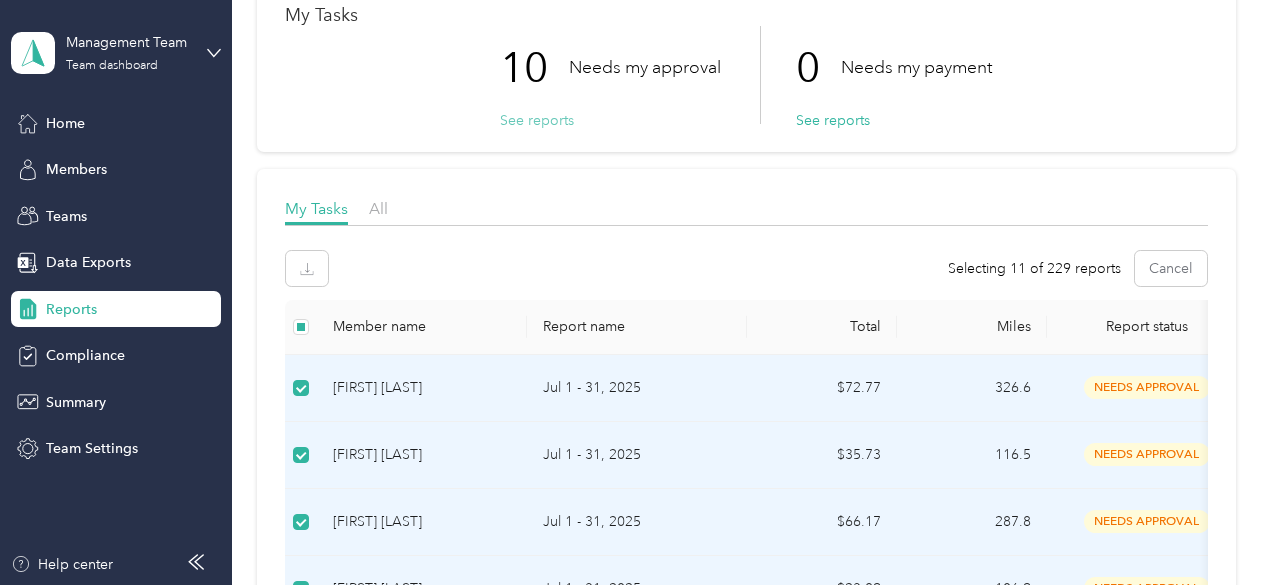 click on "See reports" at bounding box center (537, 120) 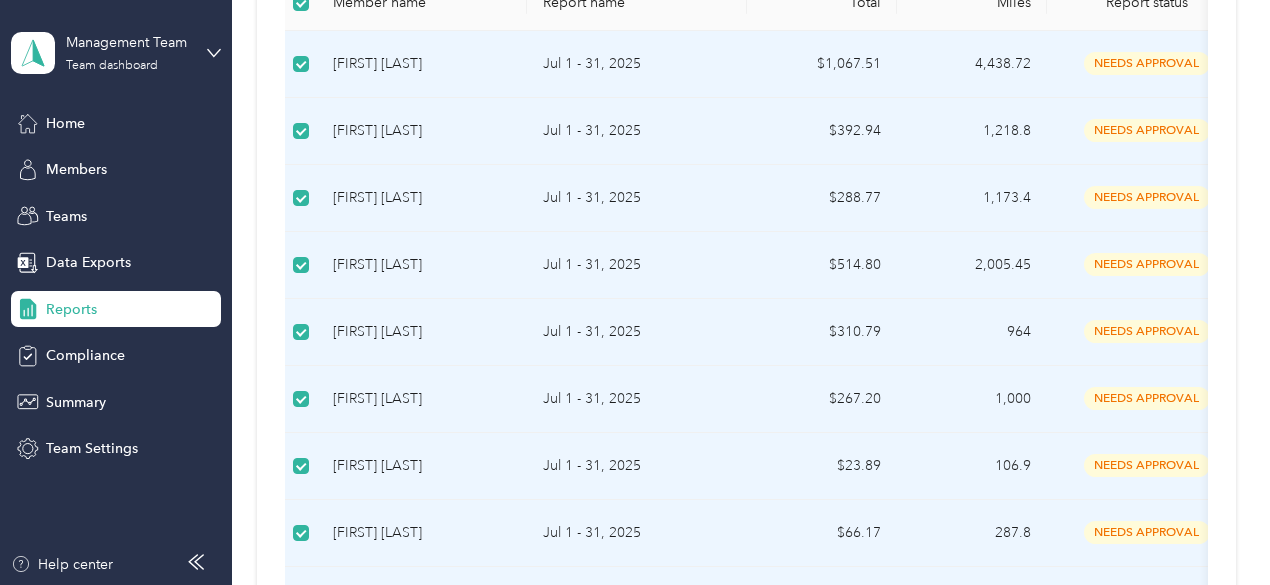 scroll, scrollTop: 185, scrollLeft: 0, axis: vertical 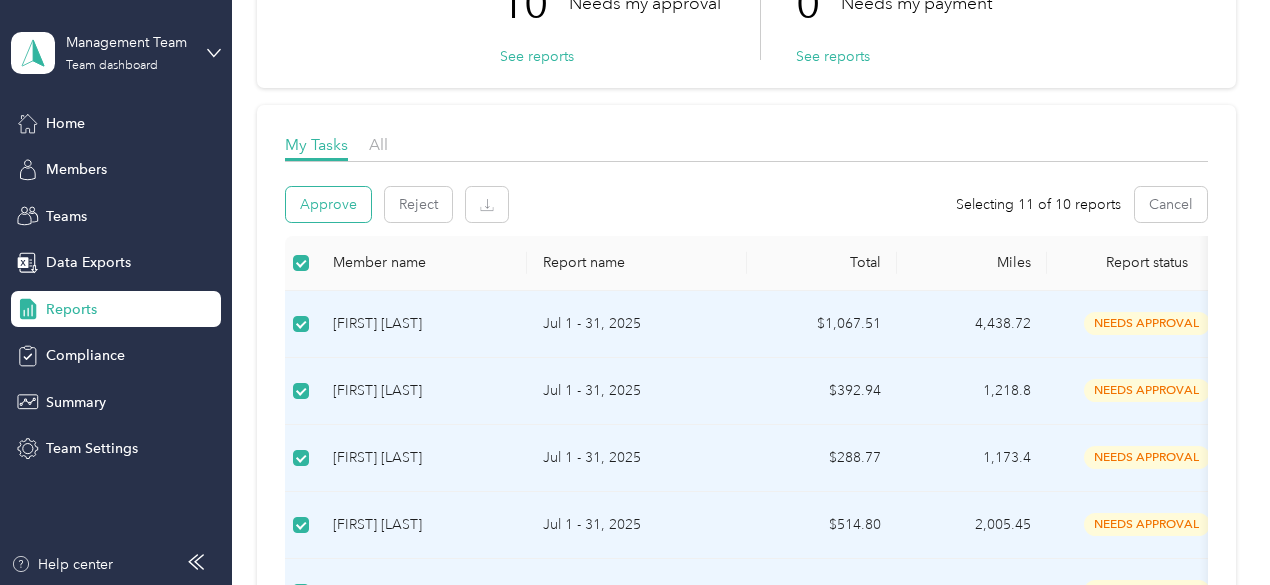 click on "Approve" at bounding box center [328, 204] 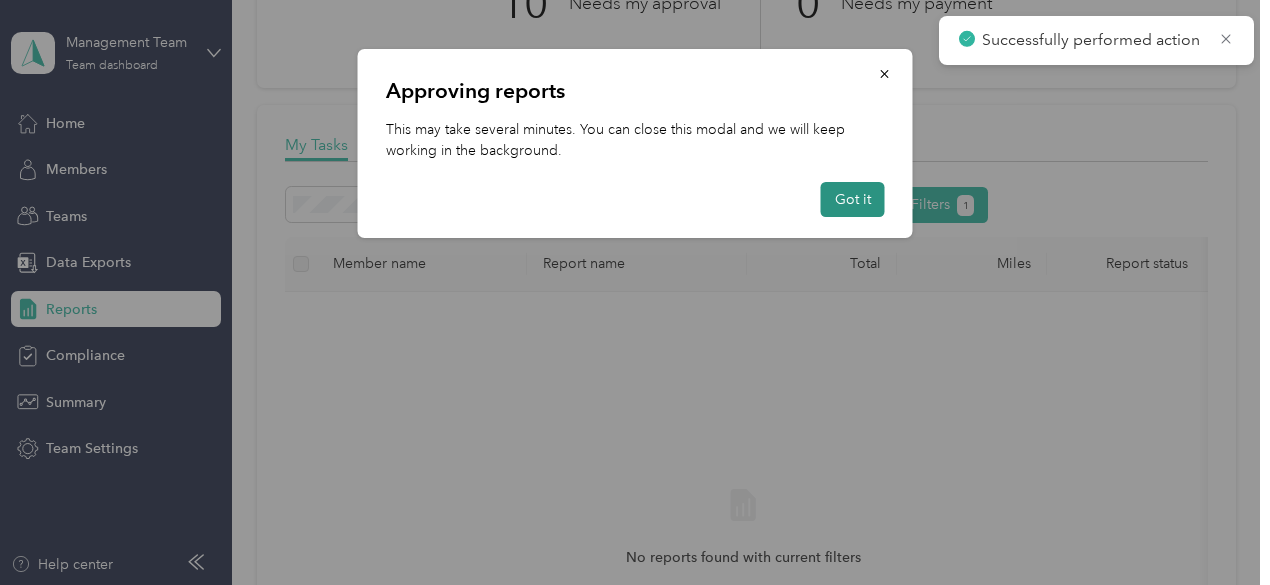 click on "Got it" at bounding box center [853, 199] 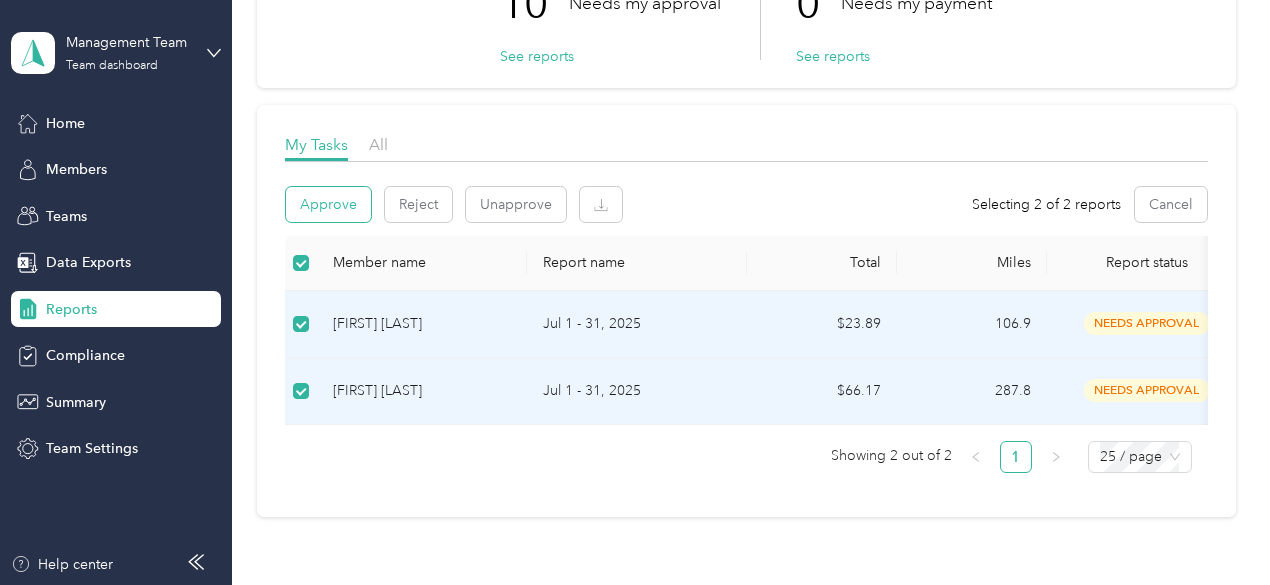 click on "Approve" at bounding box center [328, 204] 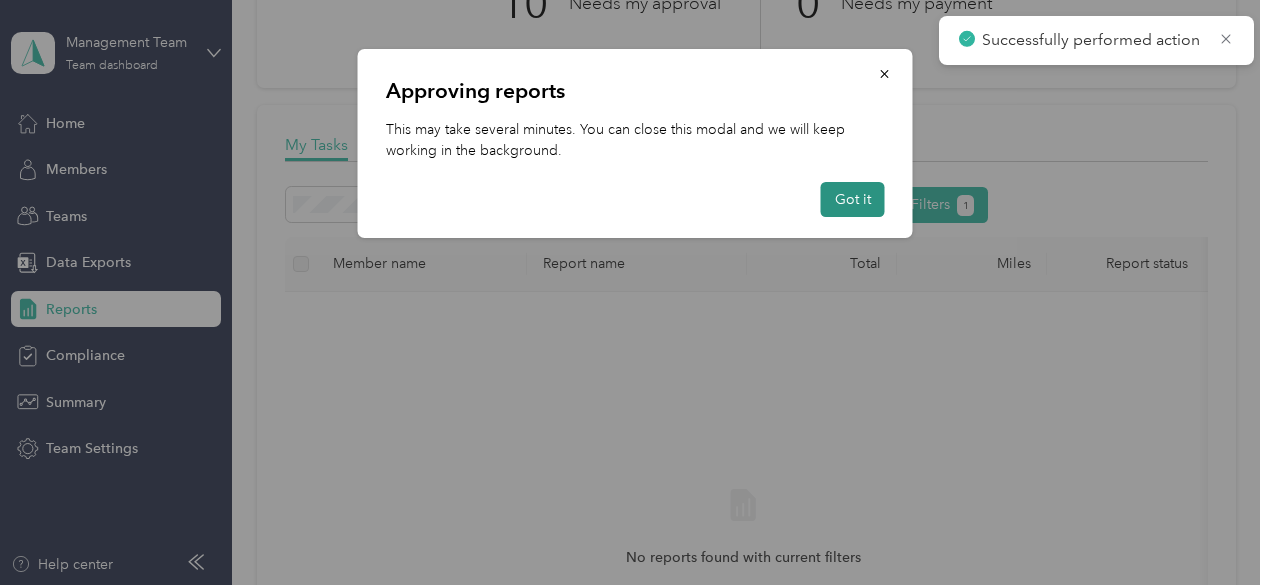 click on "Got it" at bounding box center (853, 199) 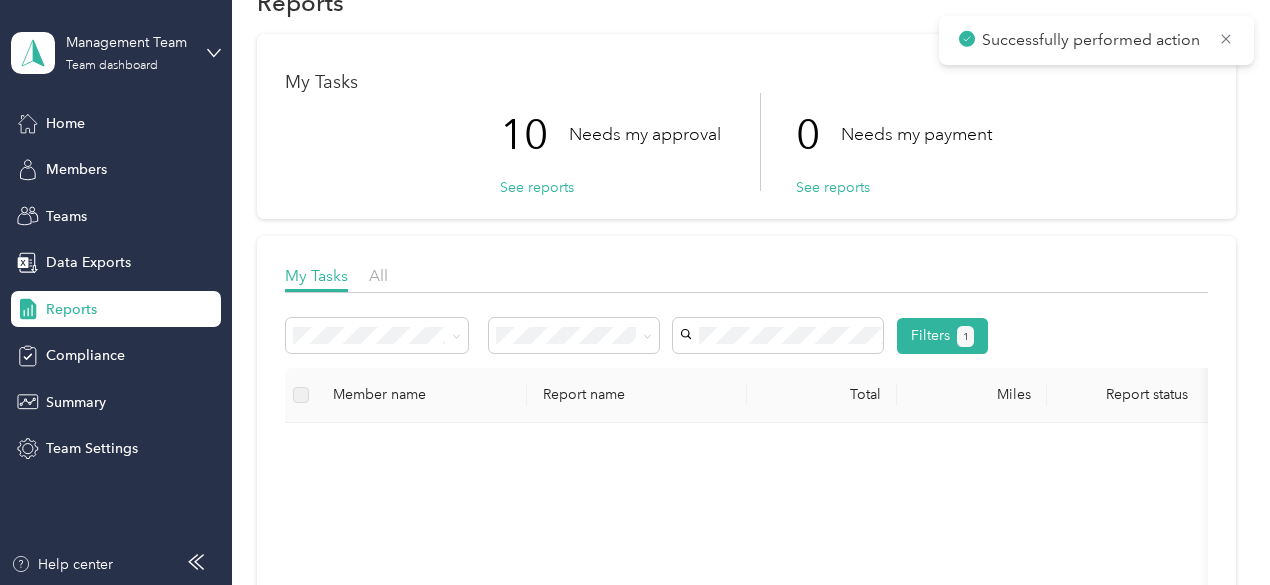 scroll, scrollTop: 53, scrollLeft: 0, axis: vertical 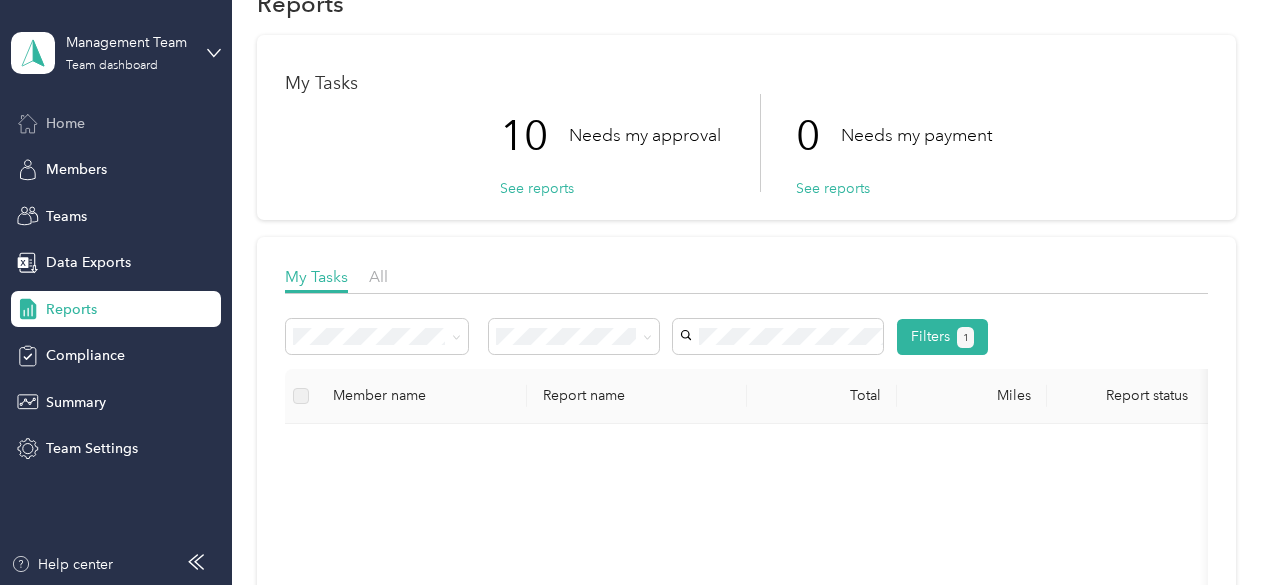 click on "Home" at bounding box center [65, 123] 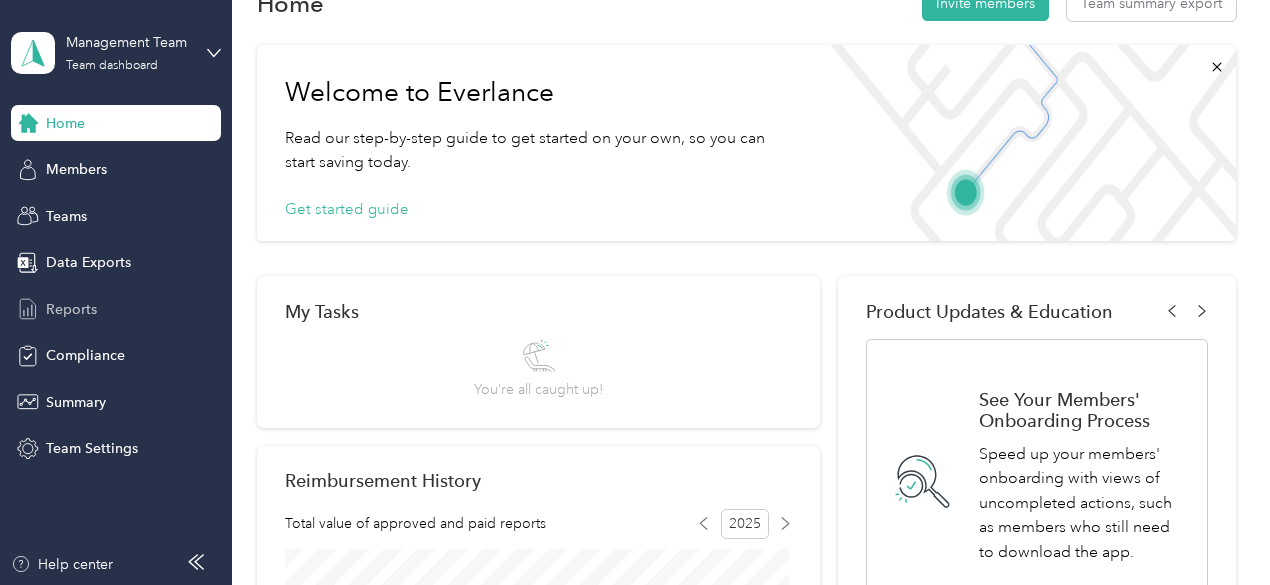 click on "Reports" at bounding box center (71, 309) 